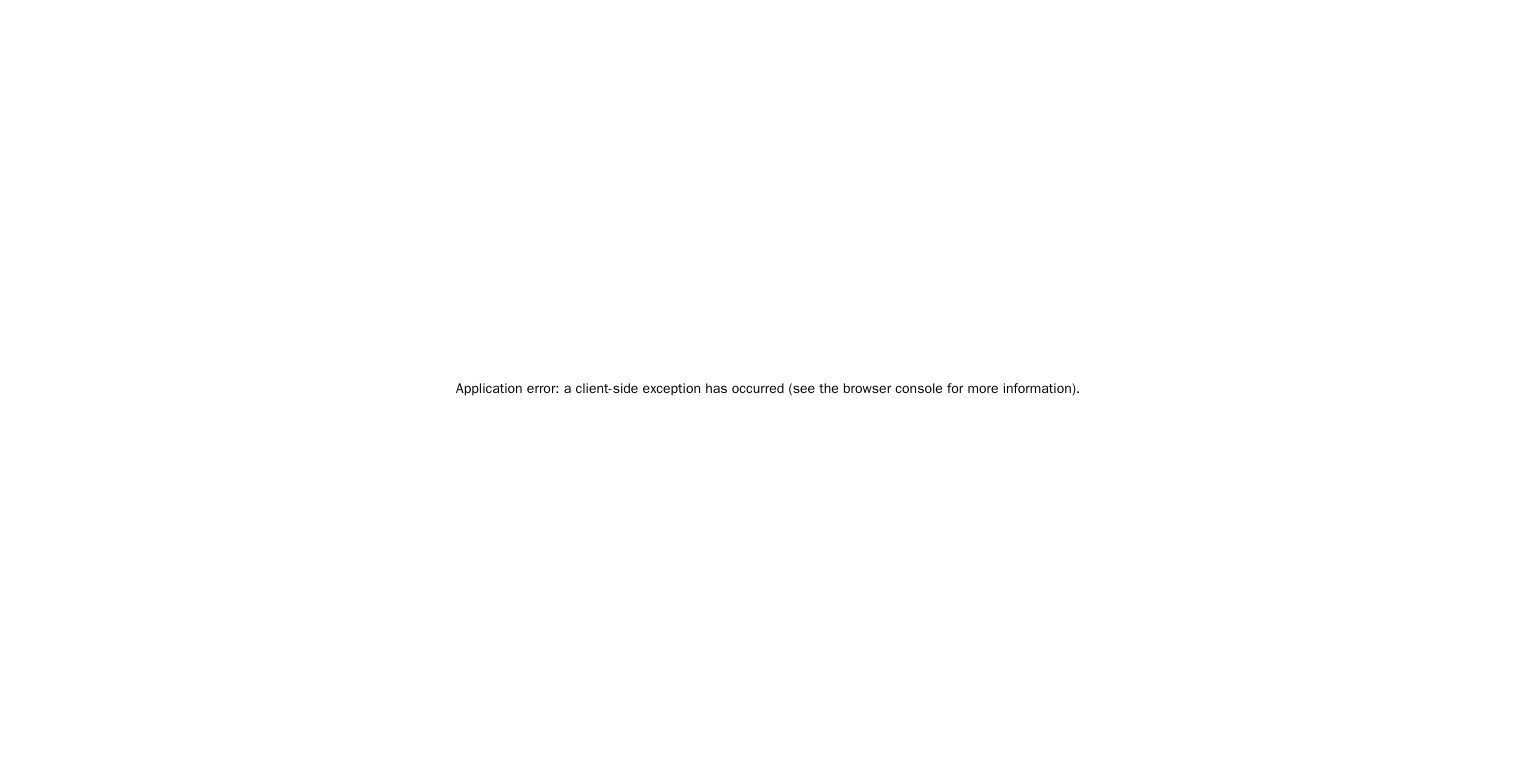 scroll, scrollTop: 0, scrollLeft: 0, axis: both 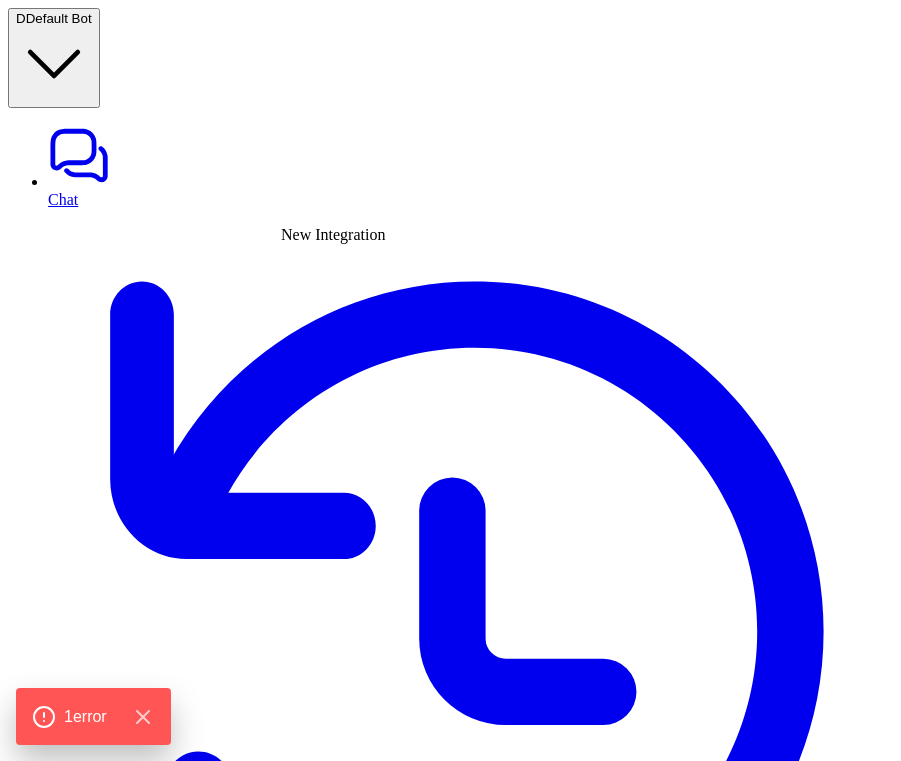click at bounding box center (24, 3768) 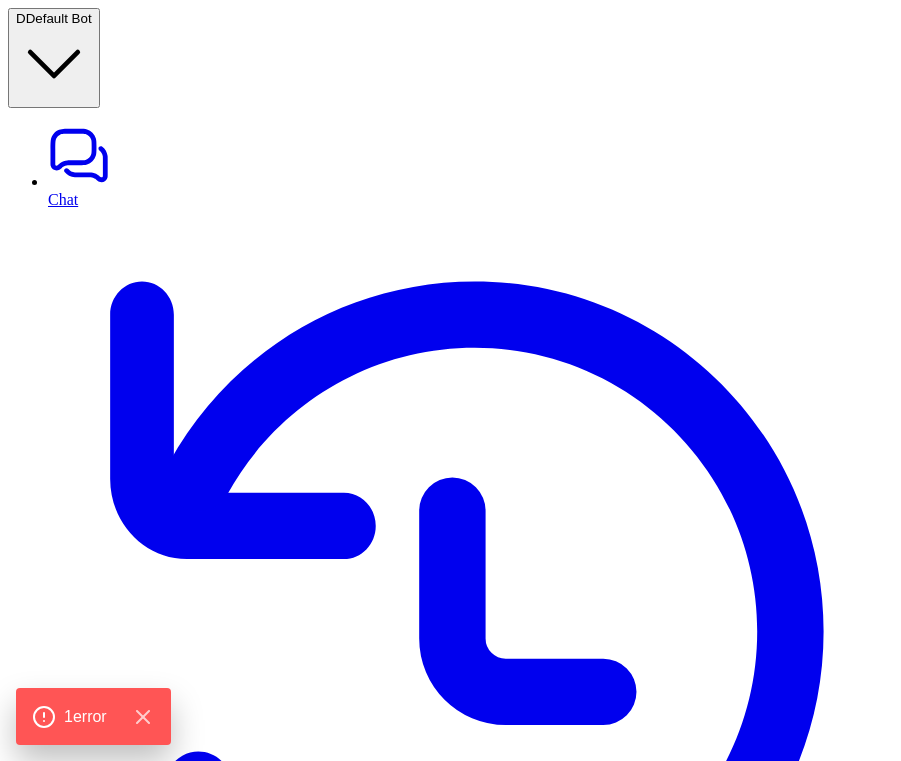 type on "****" 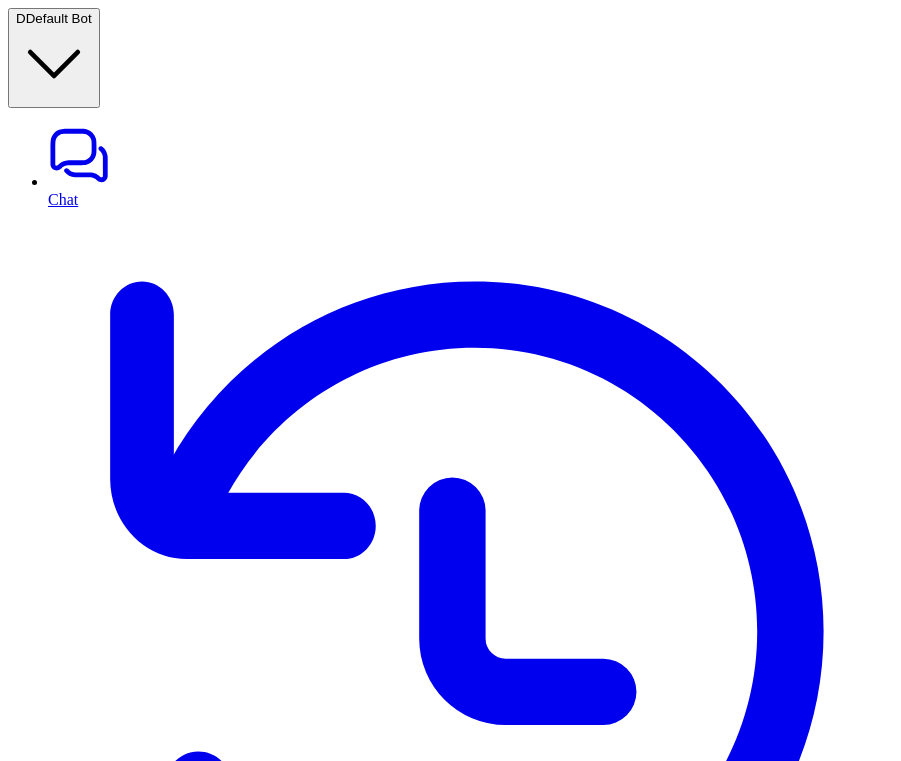 click on "Start Setup" at bounding box center (49, 8967) 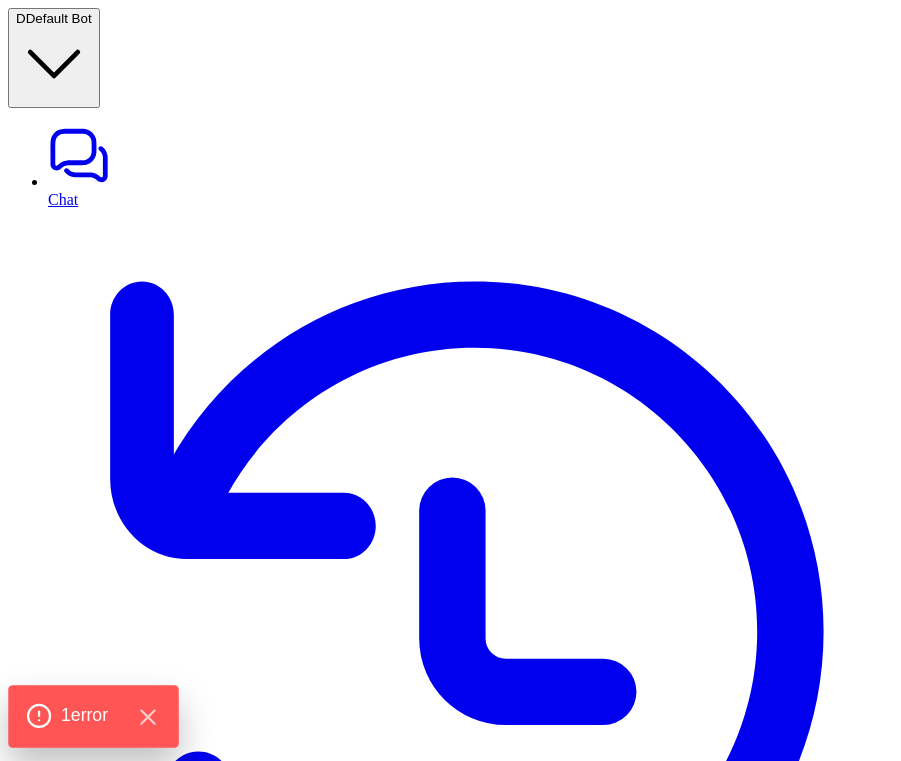 click on "1  error" 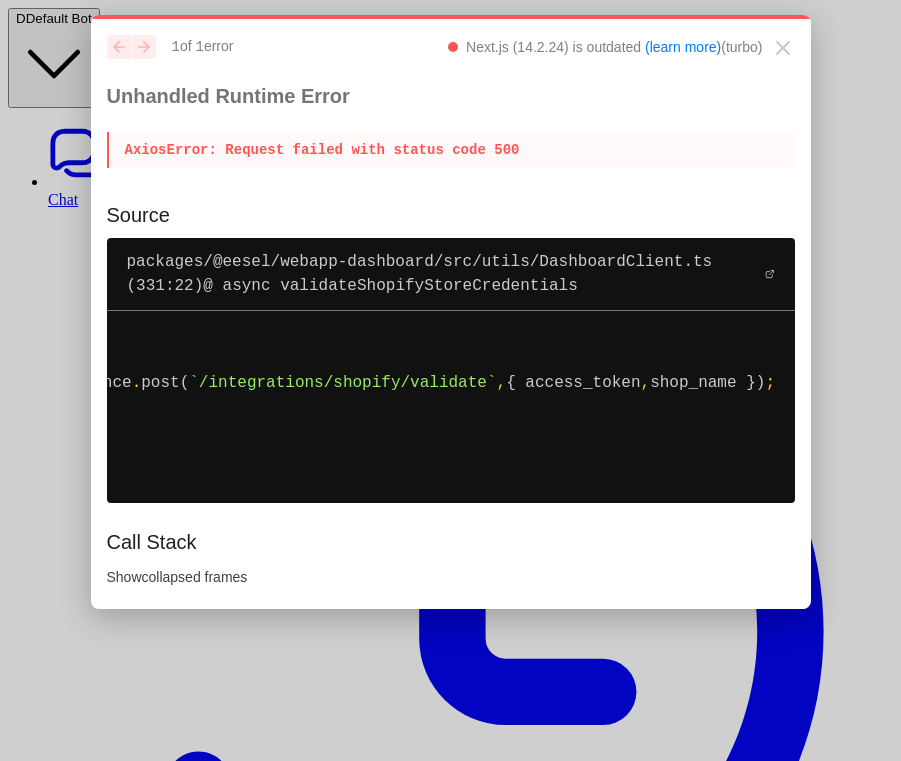 scroll, scrollTop: 0, scrollLeft: 0, axis: both 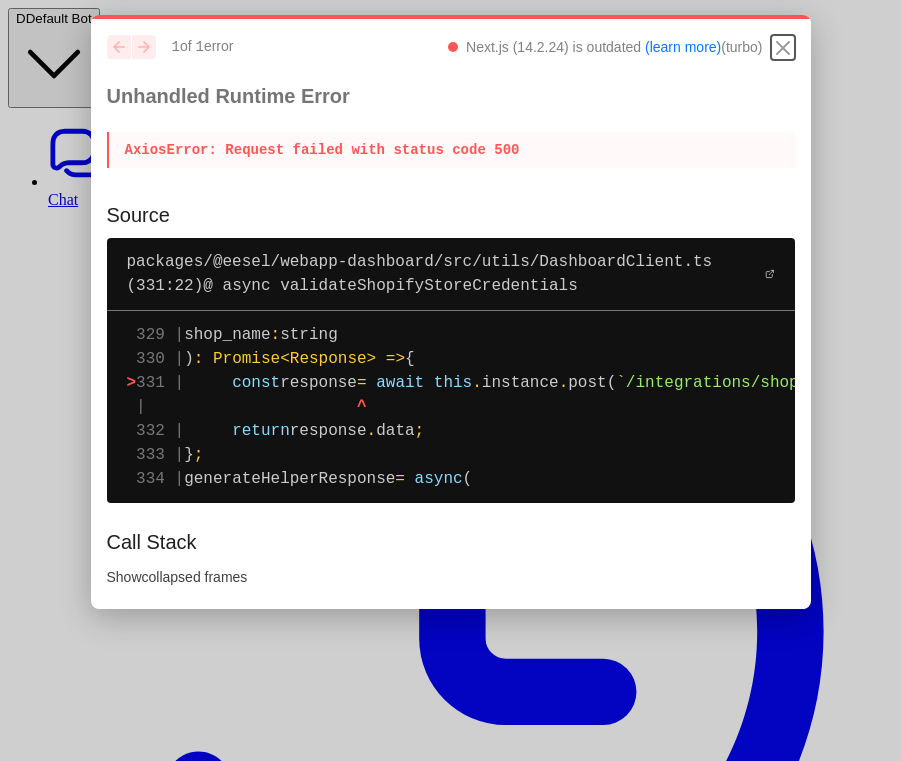 click 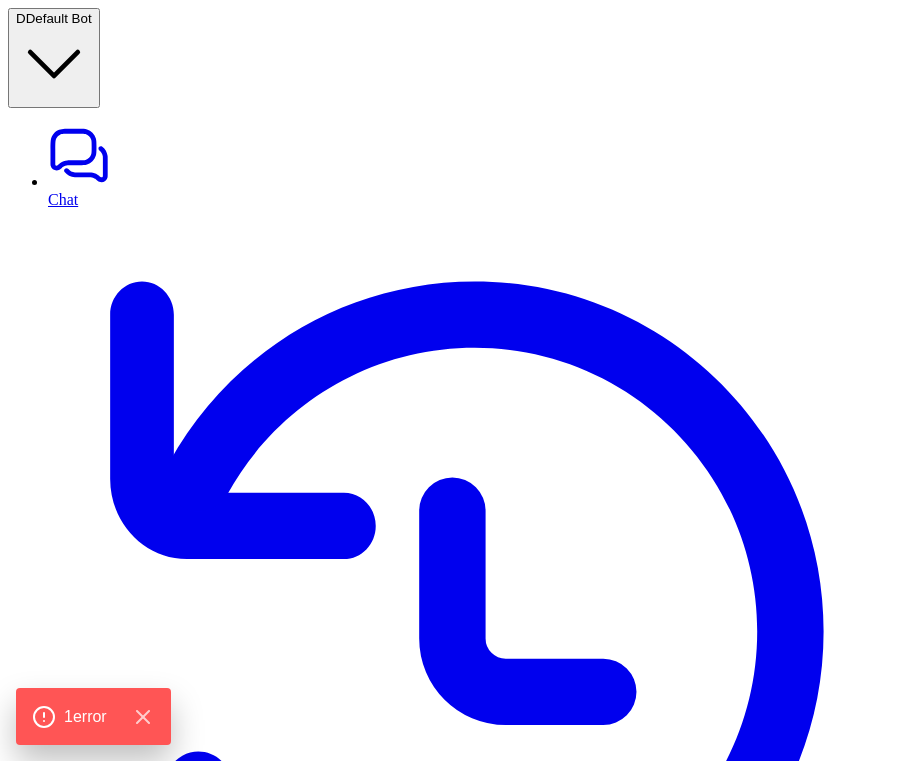 click at bounding box center (23, 9271) 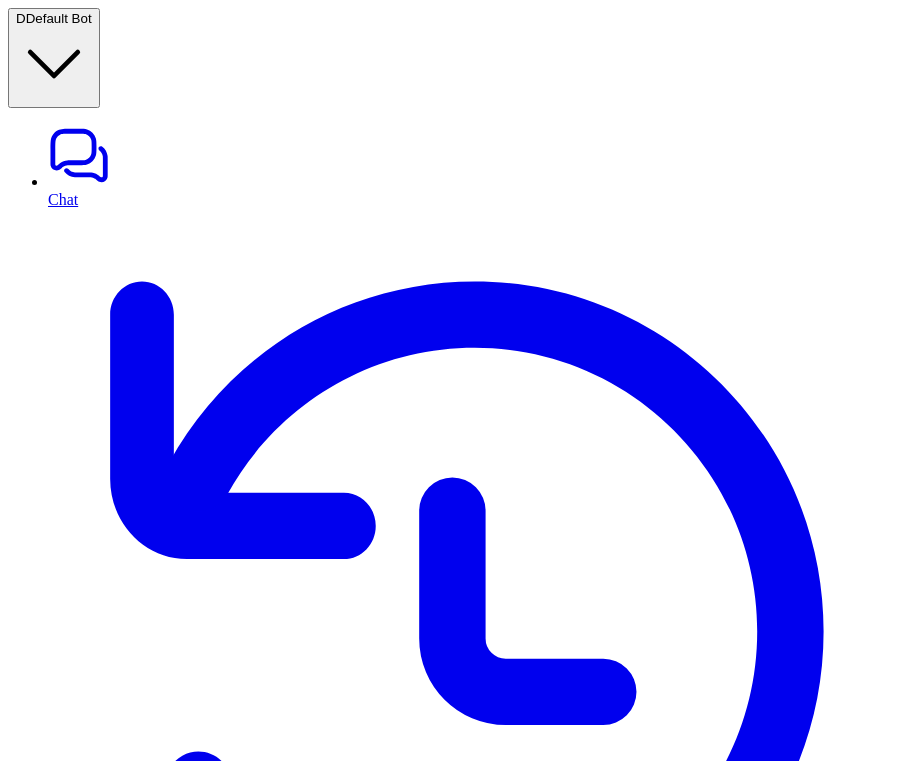 scroll, scrollTop: 0, scrollLeft: 0, axis: both 